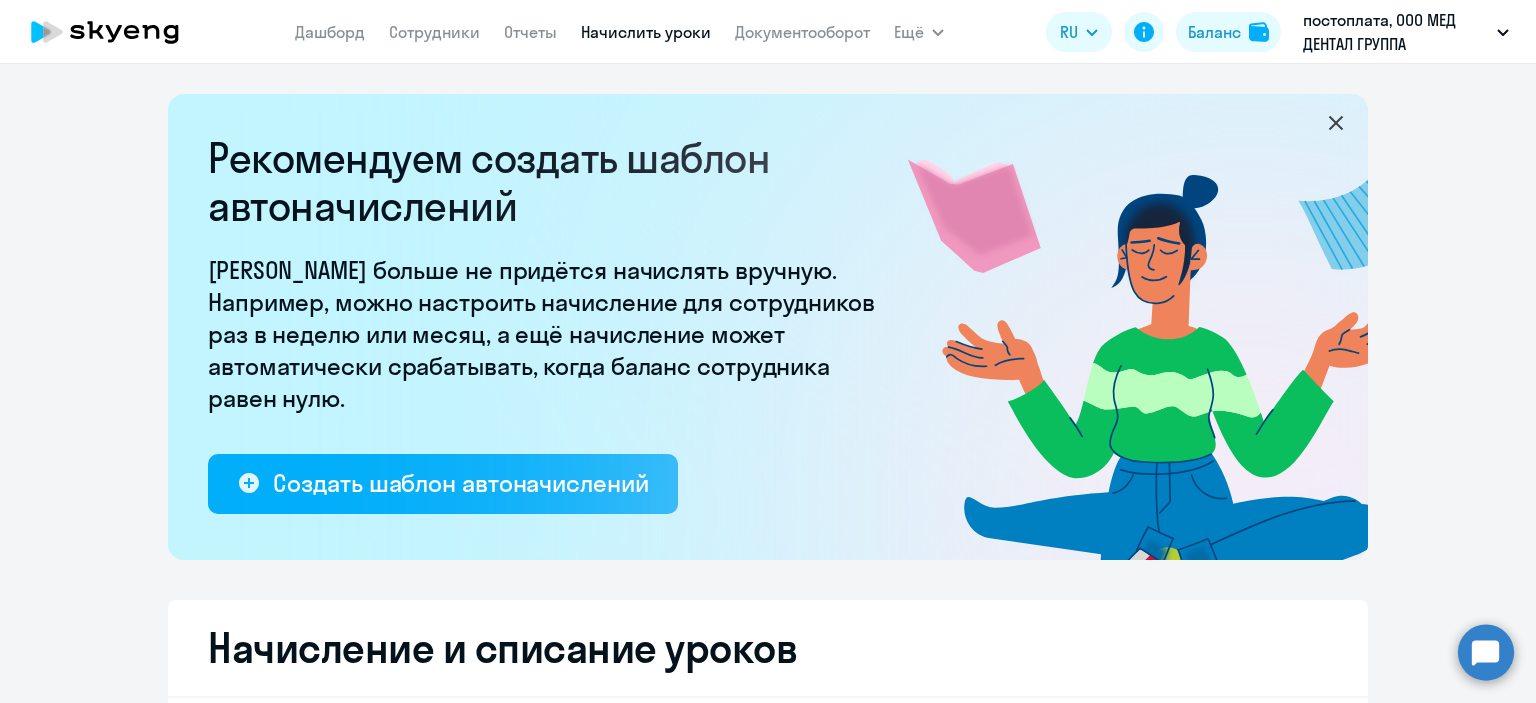 select on "10" 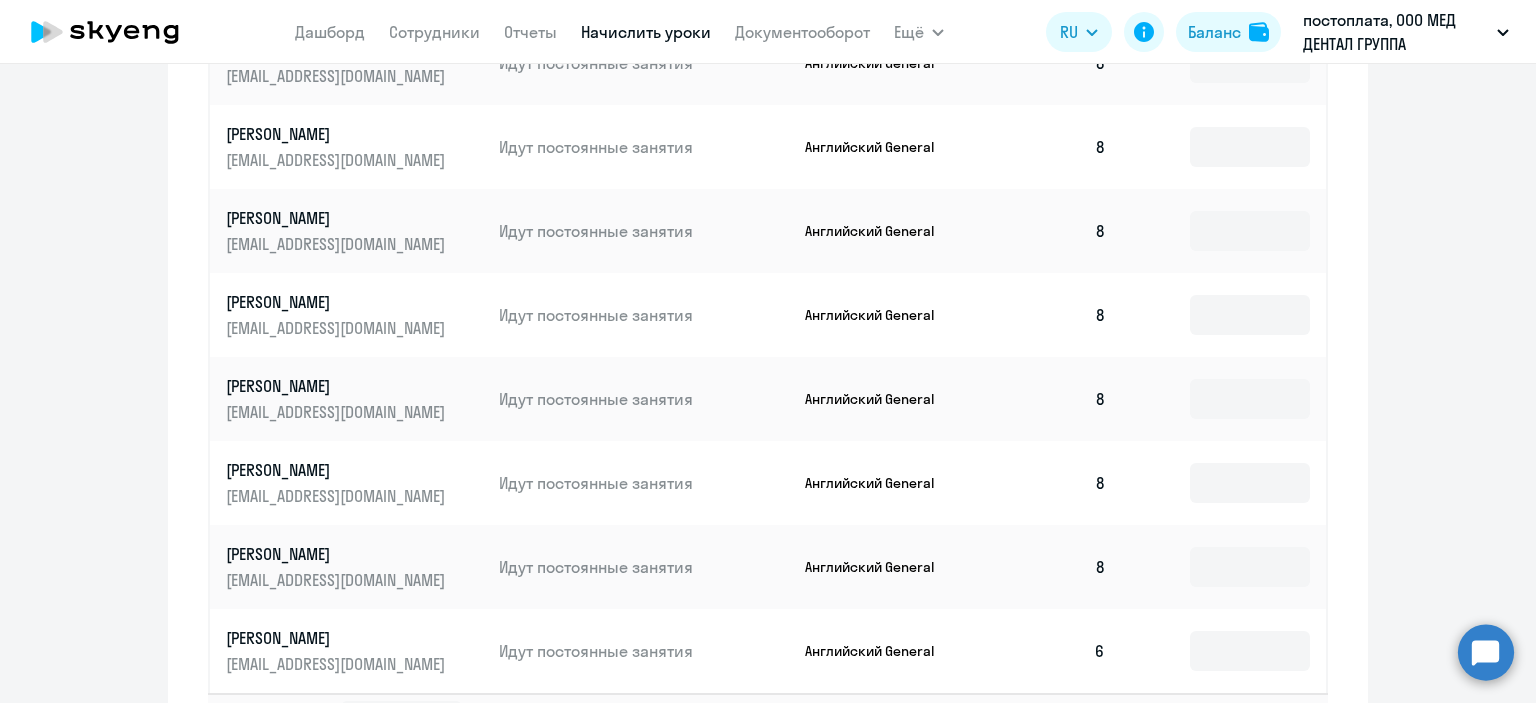 scroll, scrollTop: 1176, scrollLeft: 0, axis: vertical 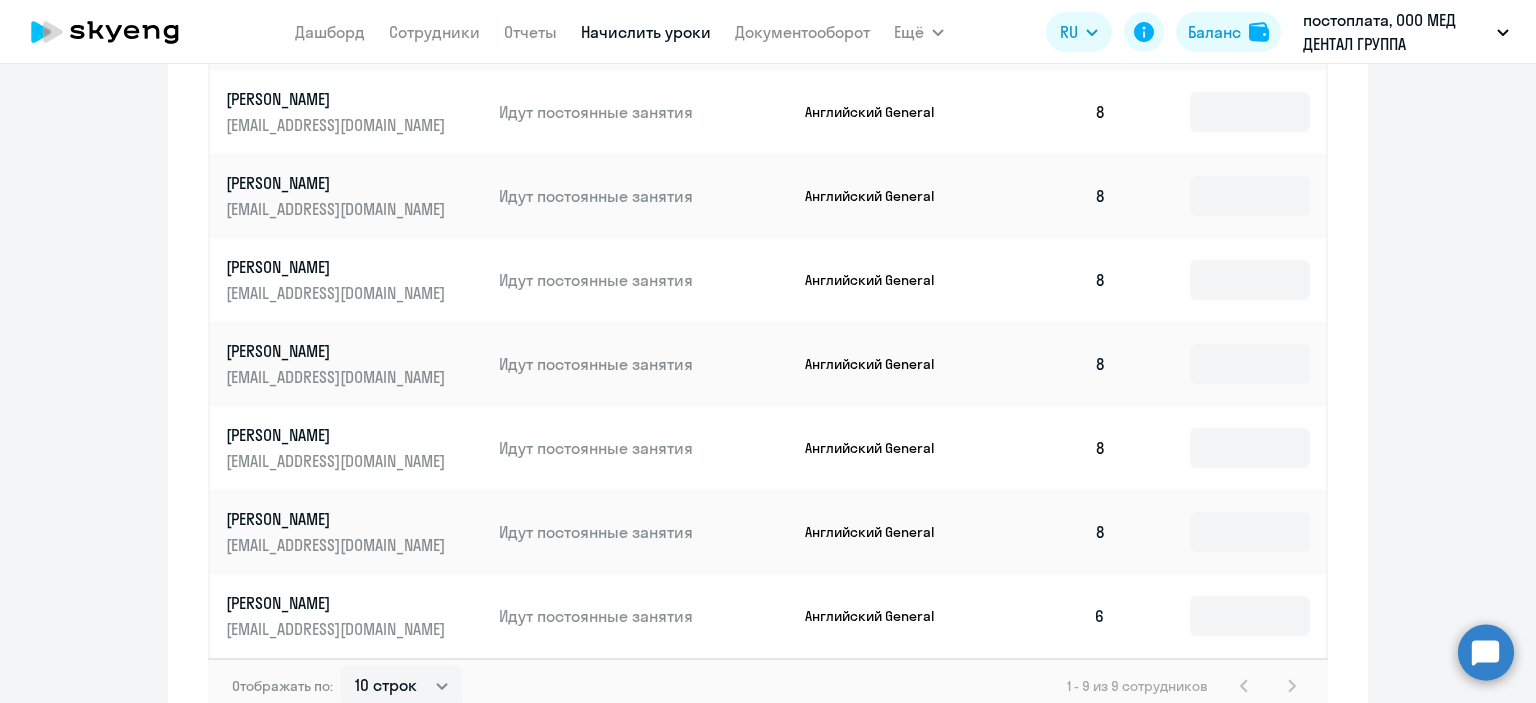 click on "[PERSON_NAME]" 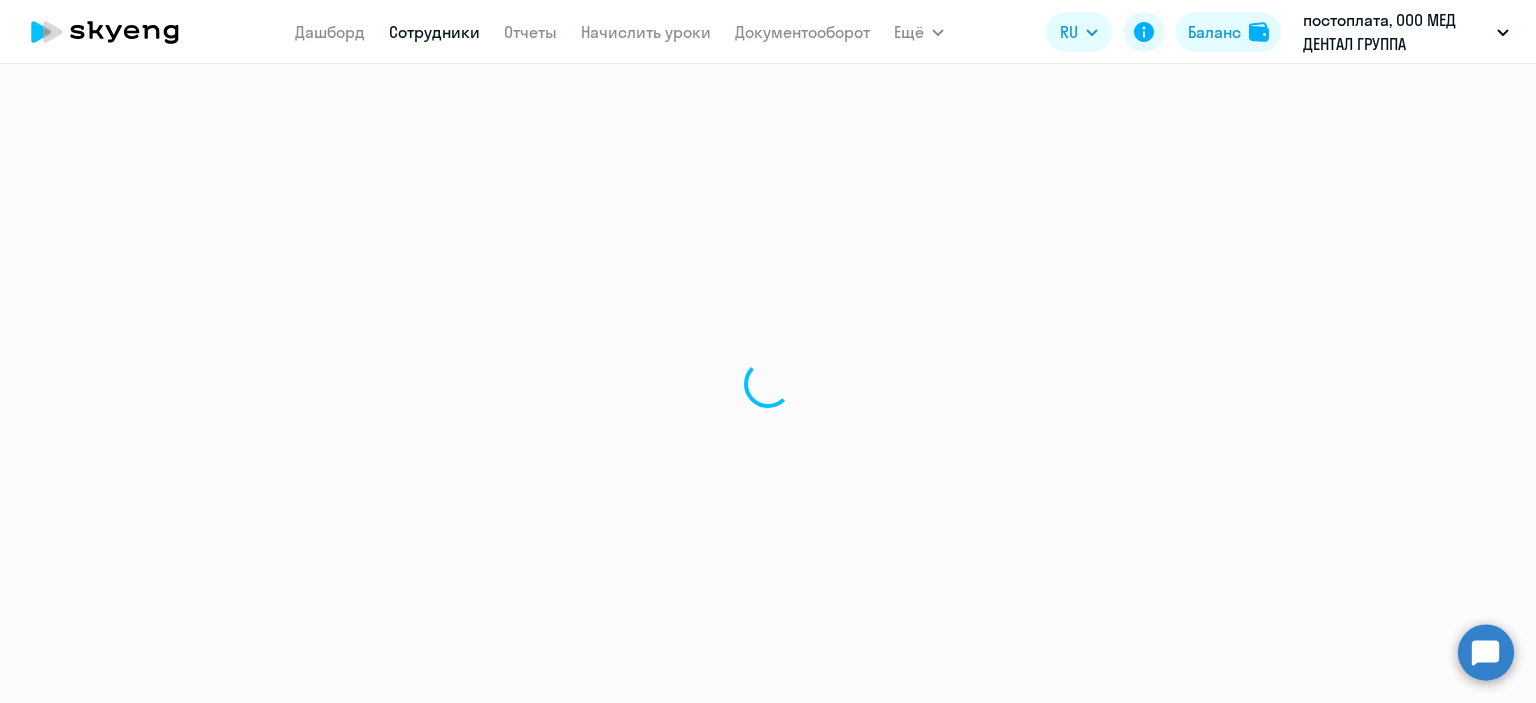 scroll, scrollTop: 0, scrollLeft: 0, axis: both 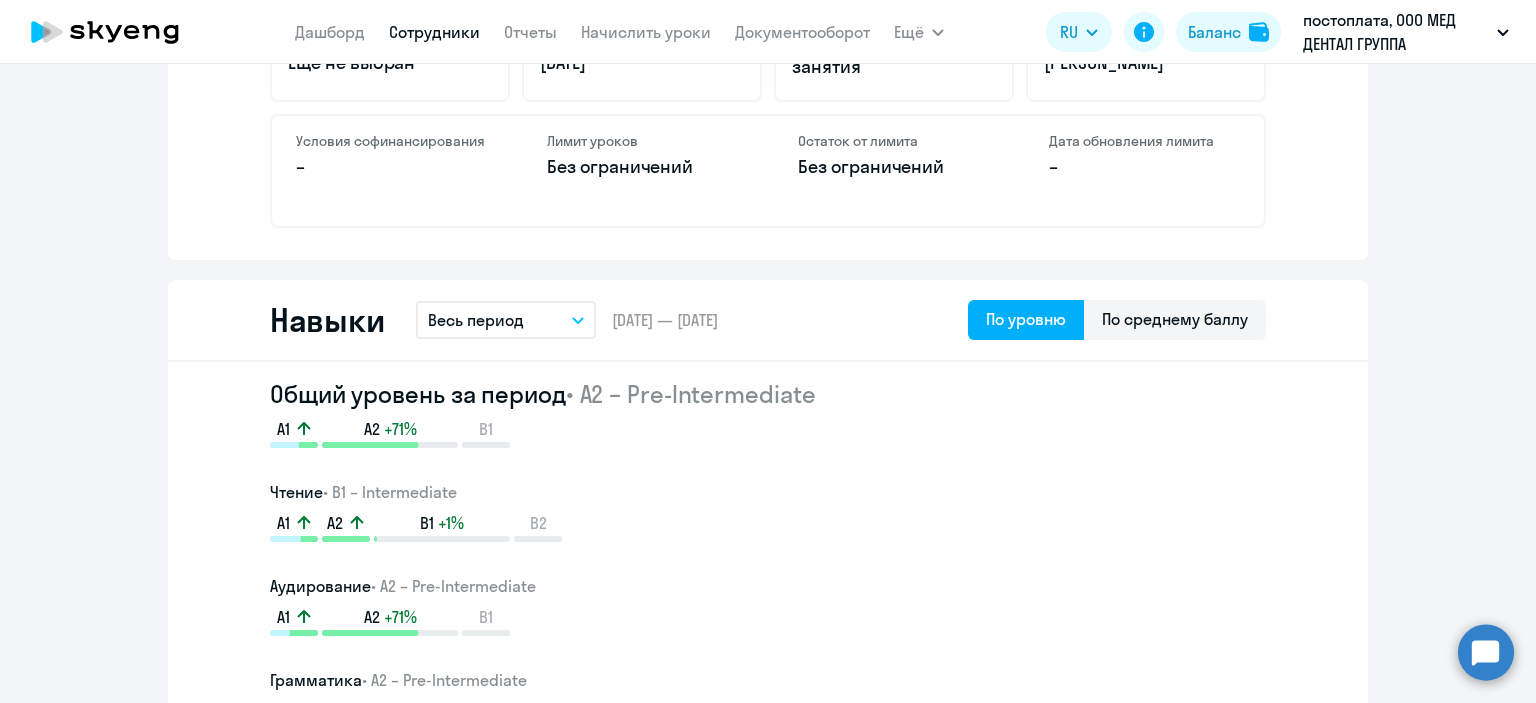 click on "Весь период" at bounding box center [506, 320] 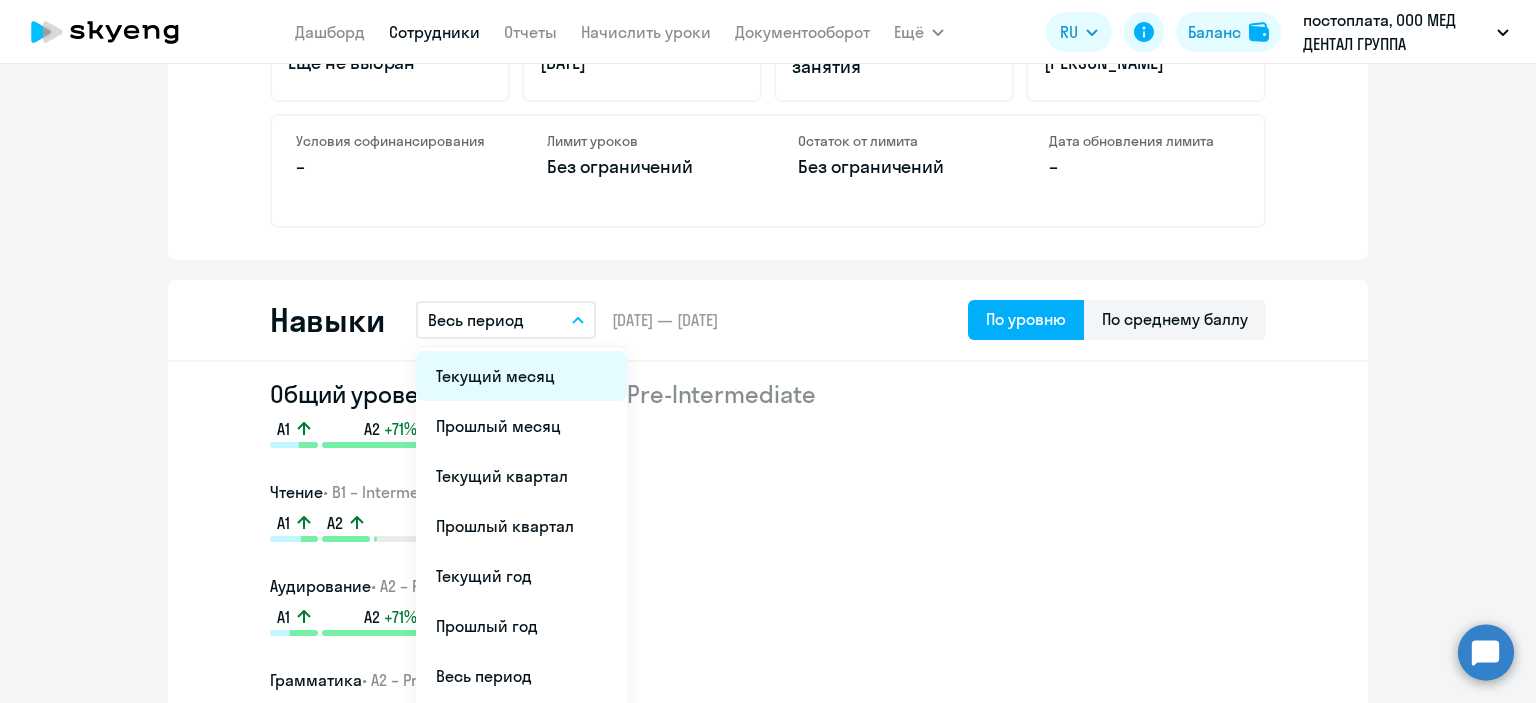 click on "Текущий месяц" at bounding box center [521, 376] 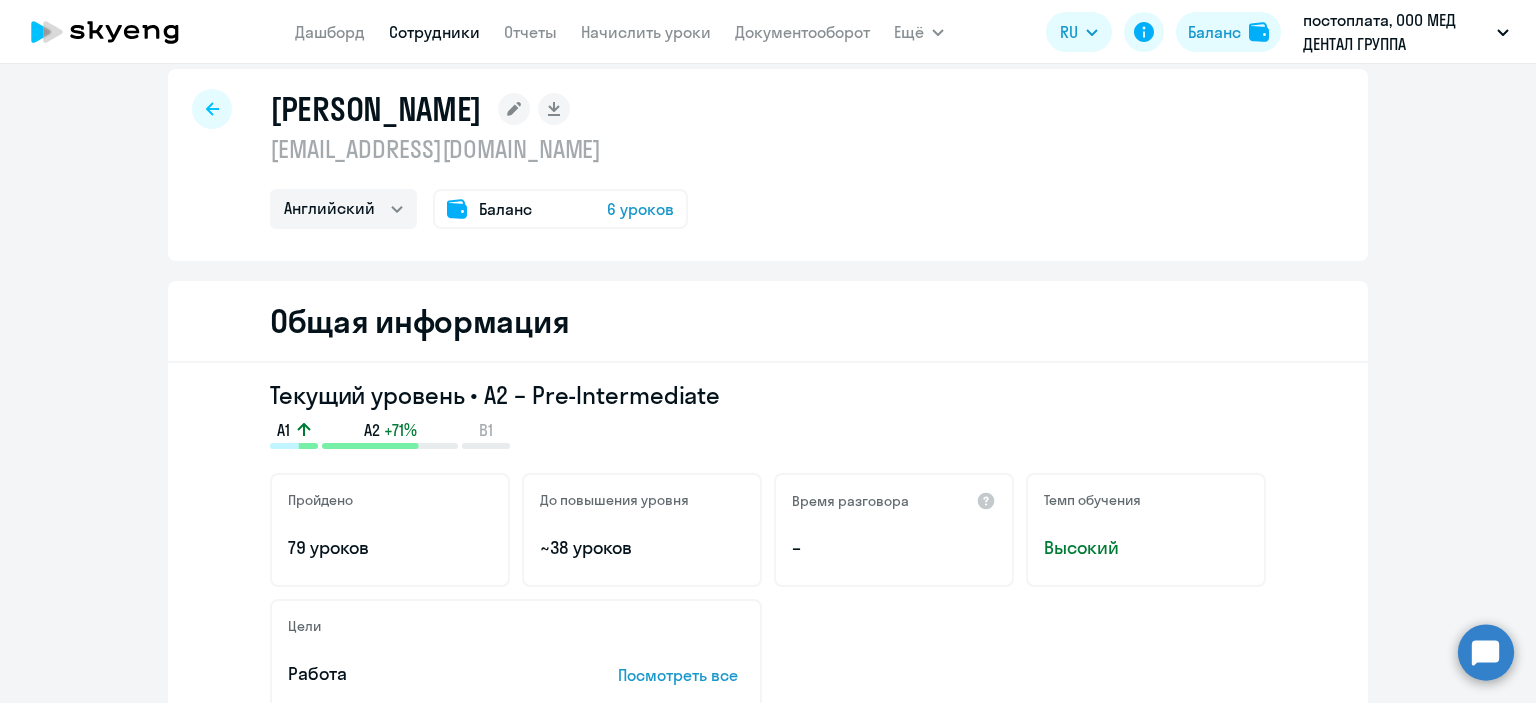 scroll, scrollTop: 0, scrollLeft: 0, axis: both 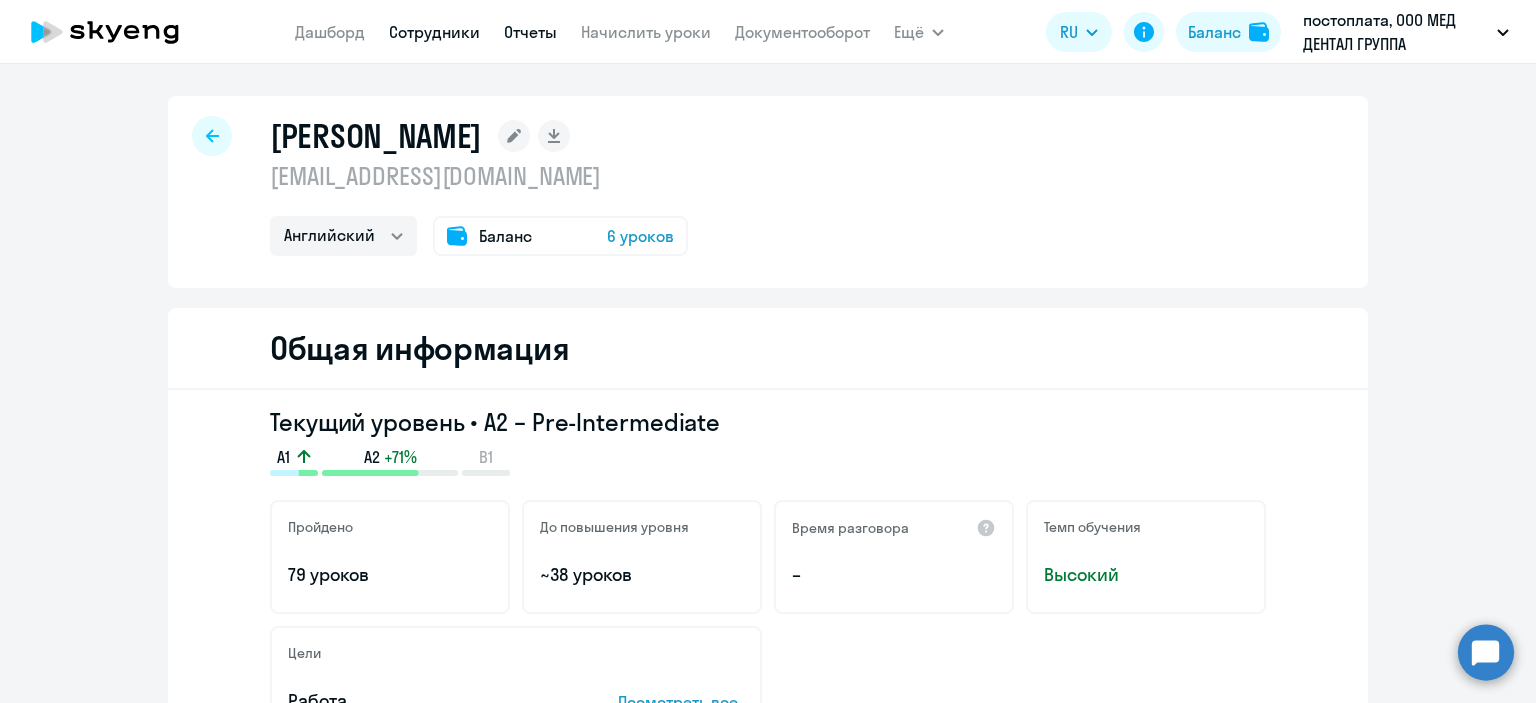 click on "Отчеты" at bounding box center (530, 32) 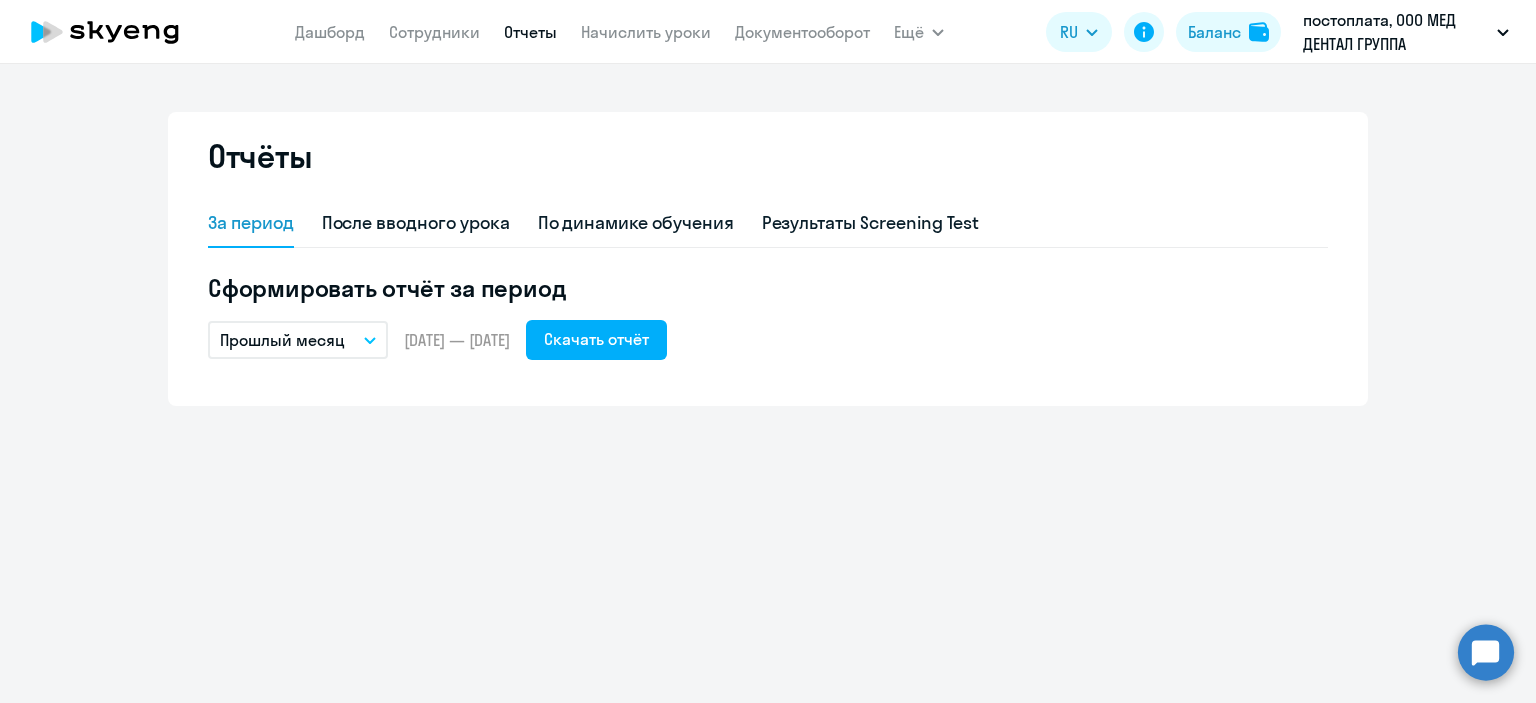 click on "Прошлый месяц" at bounding box center (298, 340) 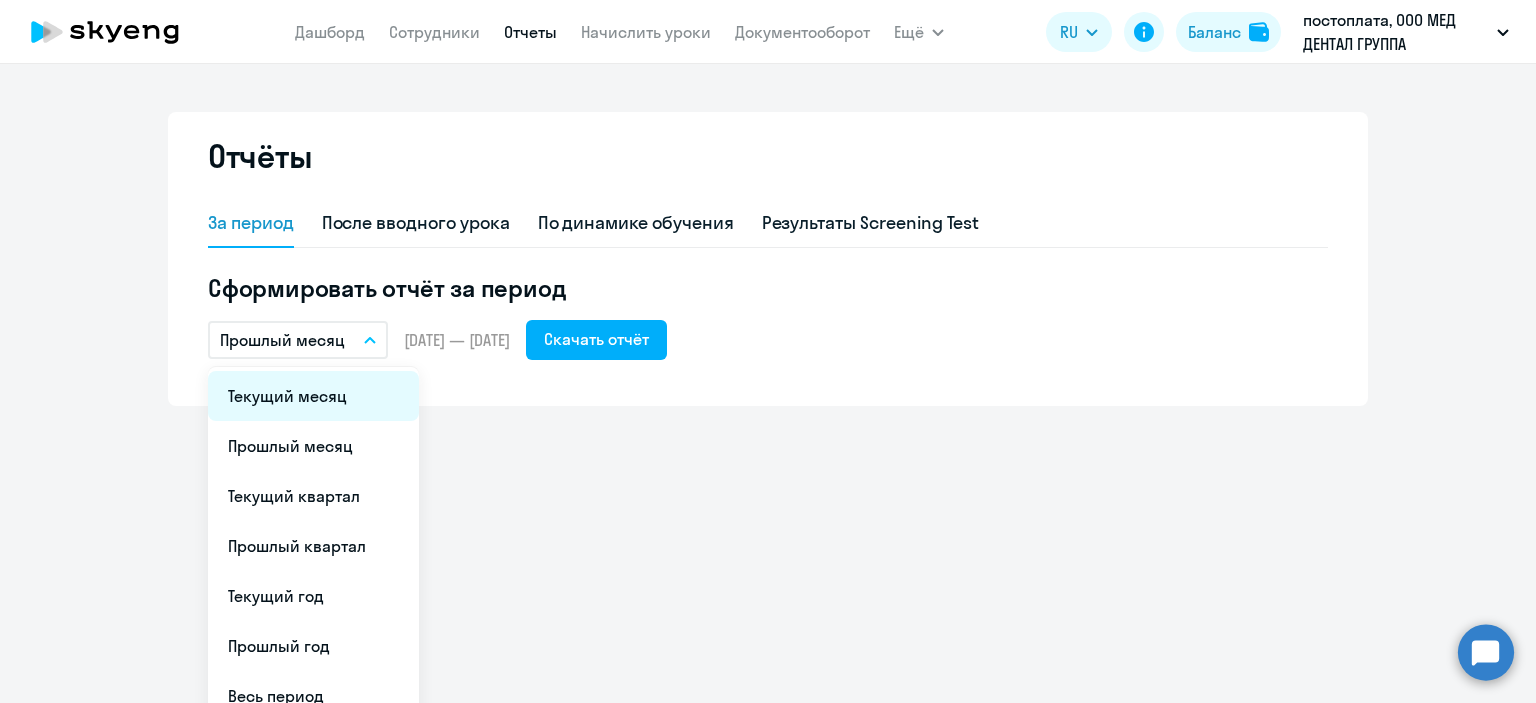 click on "Текущий месяц" at bounding box center (313, 396) 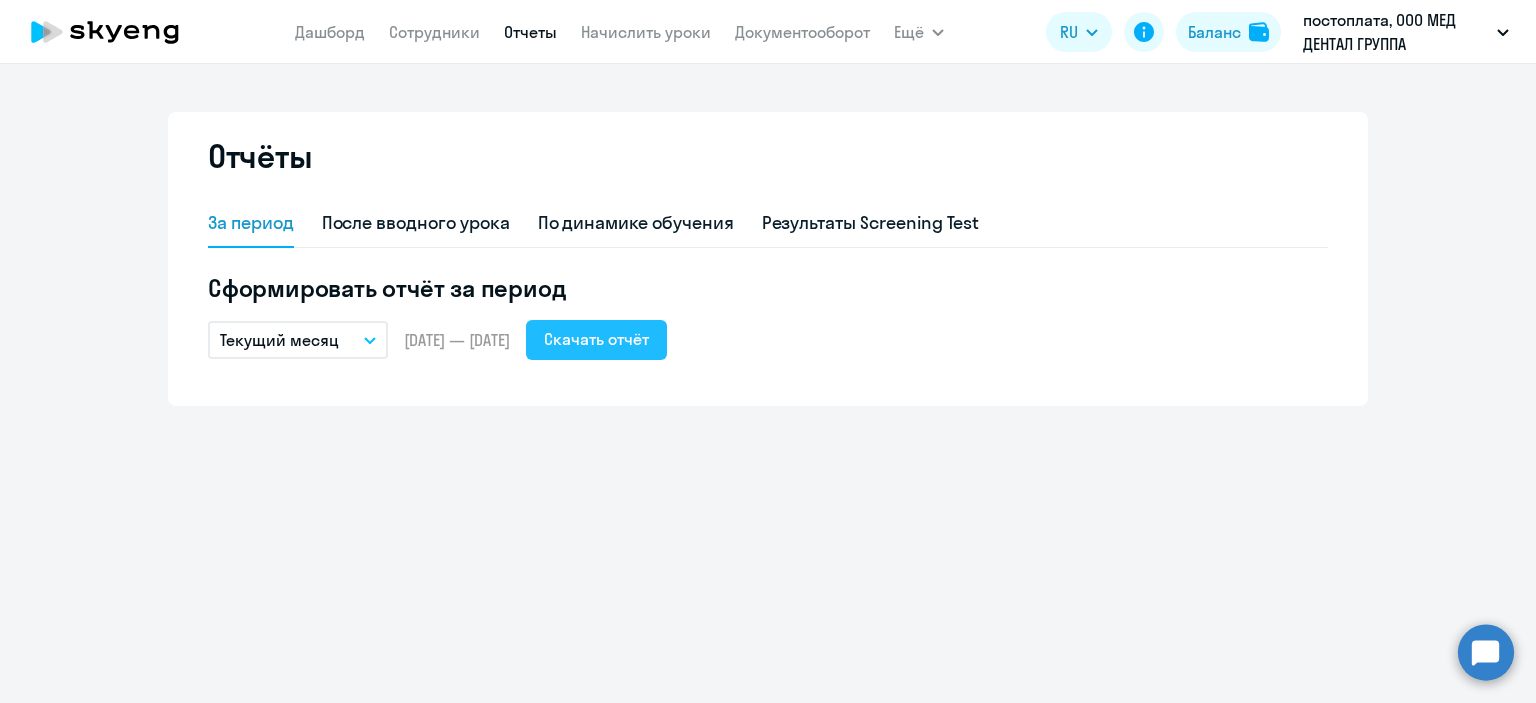 click on "Скачать отчёт" 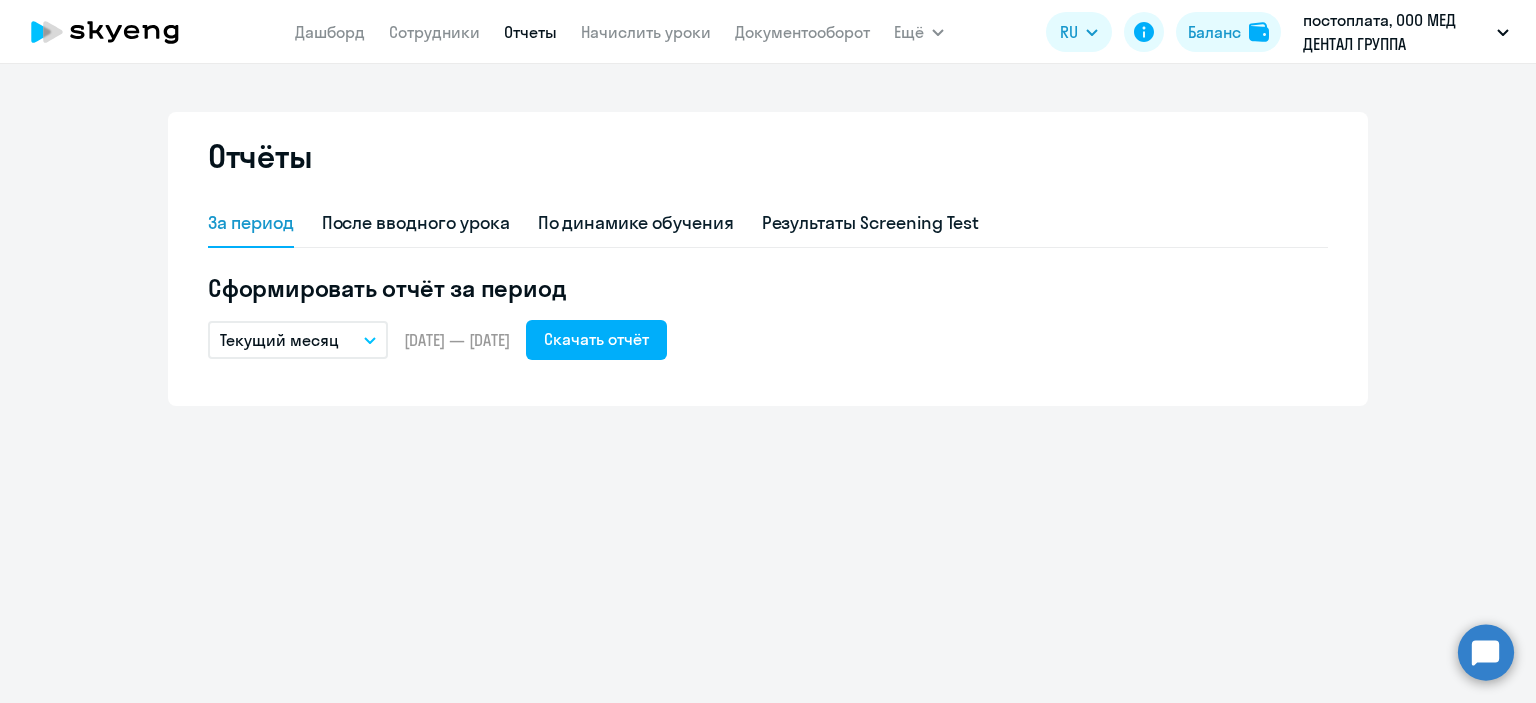 click on "Отчёты За период После вводного урока По динамике обучения Результаты Screening Test Сформировать отчёт за период  Текущий месяц
Текущий месяц   Прошлый месяц   Текущий квартал   [GEOGRAPHIC_DATA] квартал   [GEOGRAPHIC_DATA] год   Прошлый год   Весь период   Собственный период...  –  [DATE] — [DATE]   Скачать отчёт" at bounding box center (768, 383) 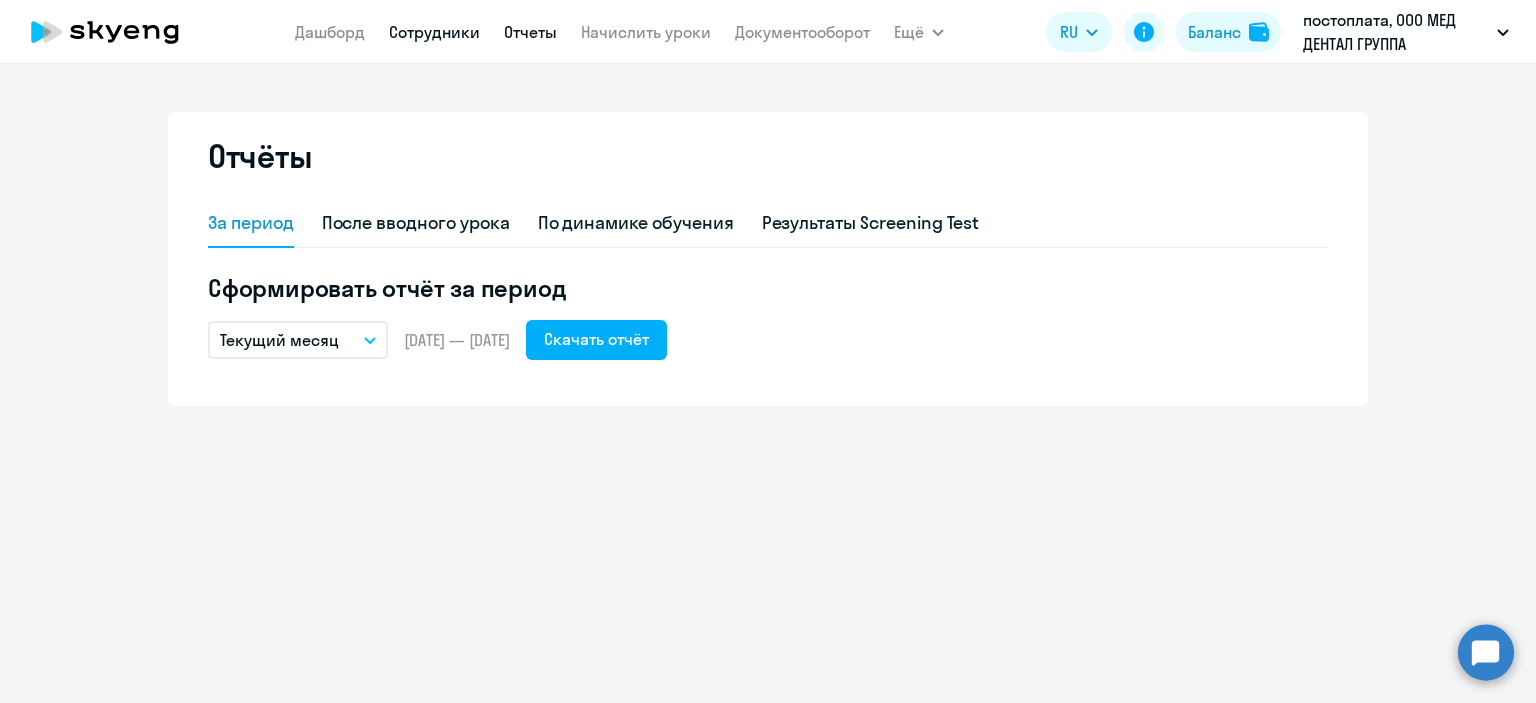 click on "Сотрудники" at bounding box center [434, 32] 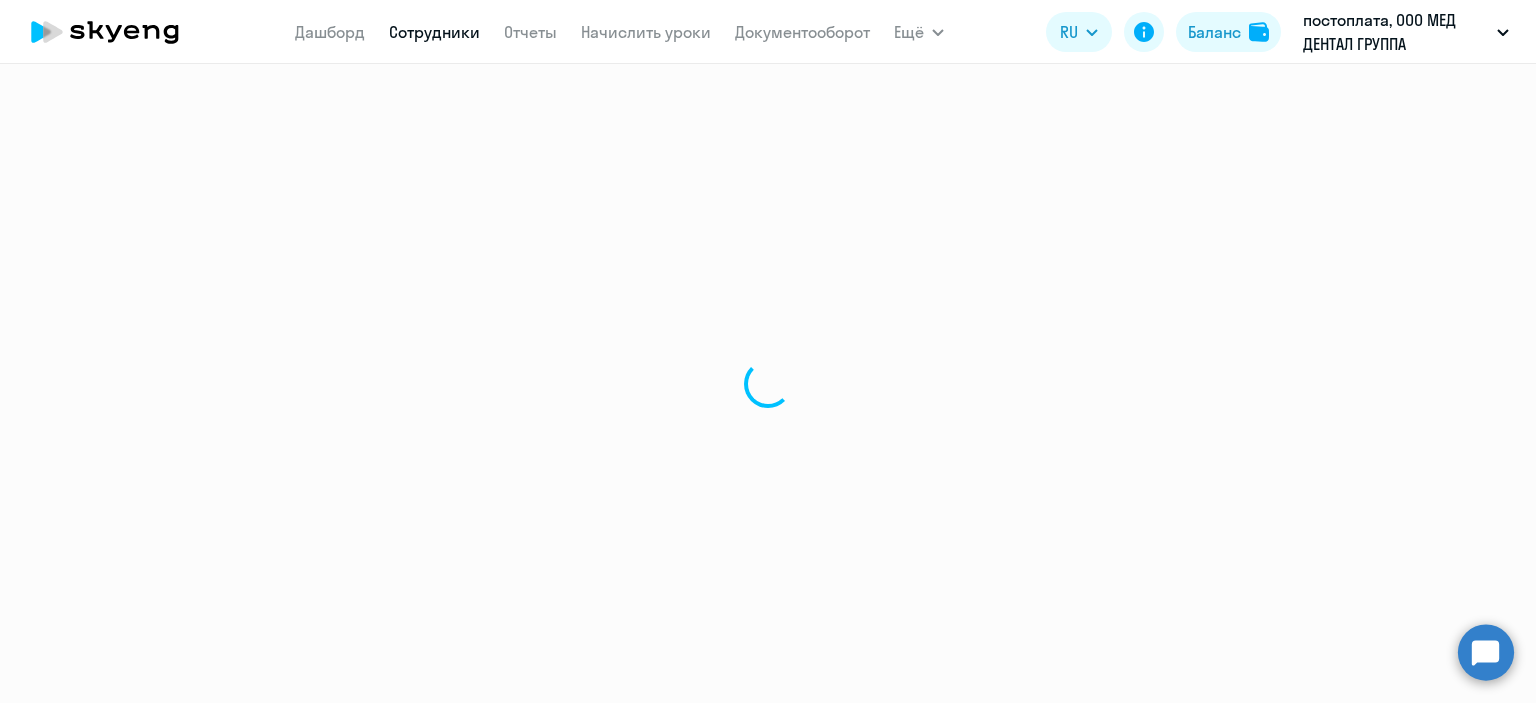 select on "30" 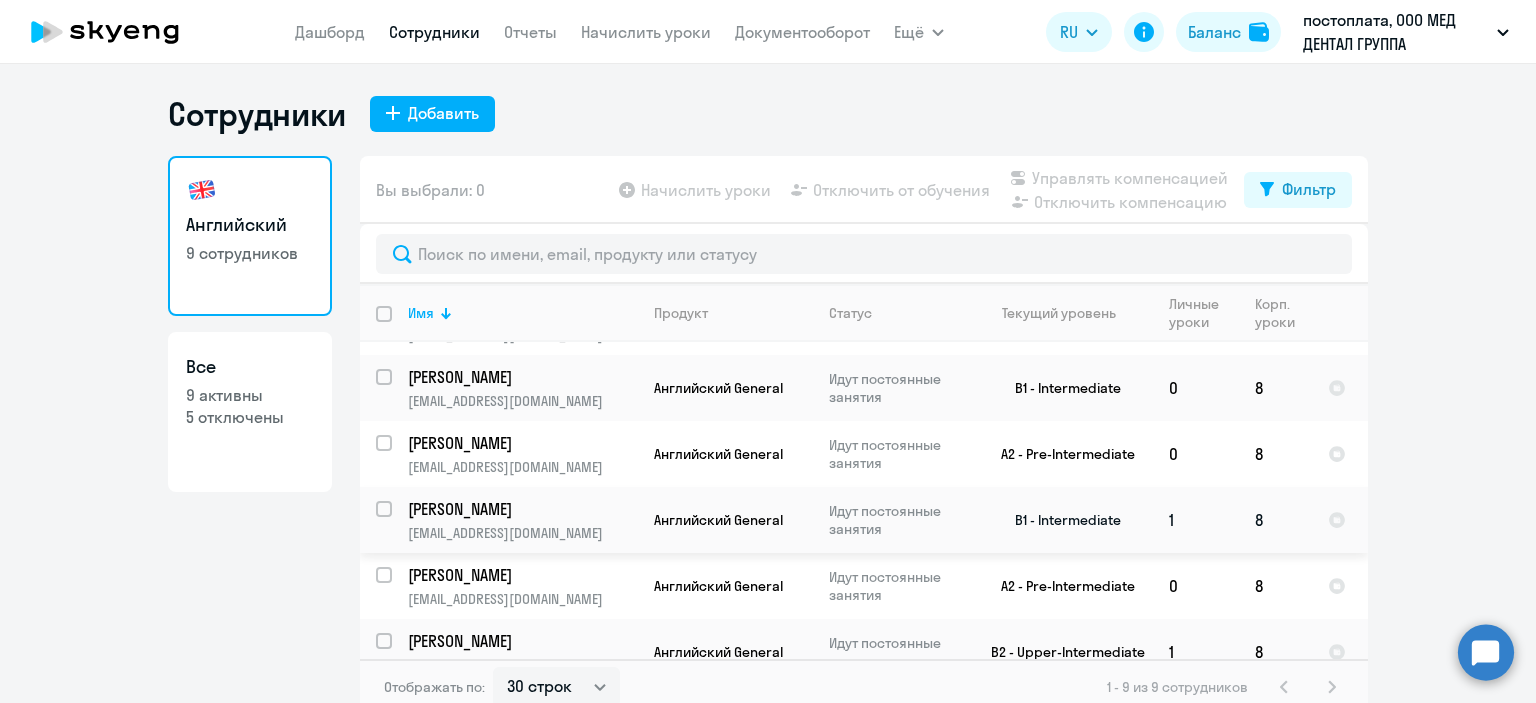 scroll, scrollTop: 280, scrollLeft: 0, axis: vertical 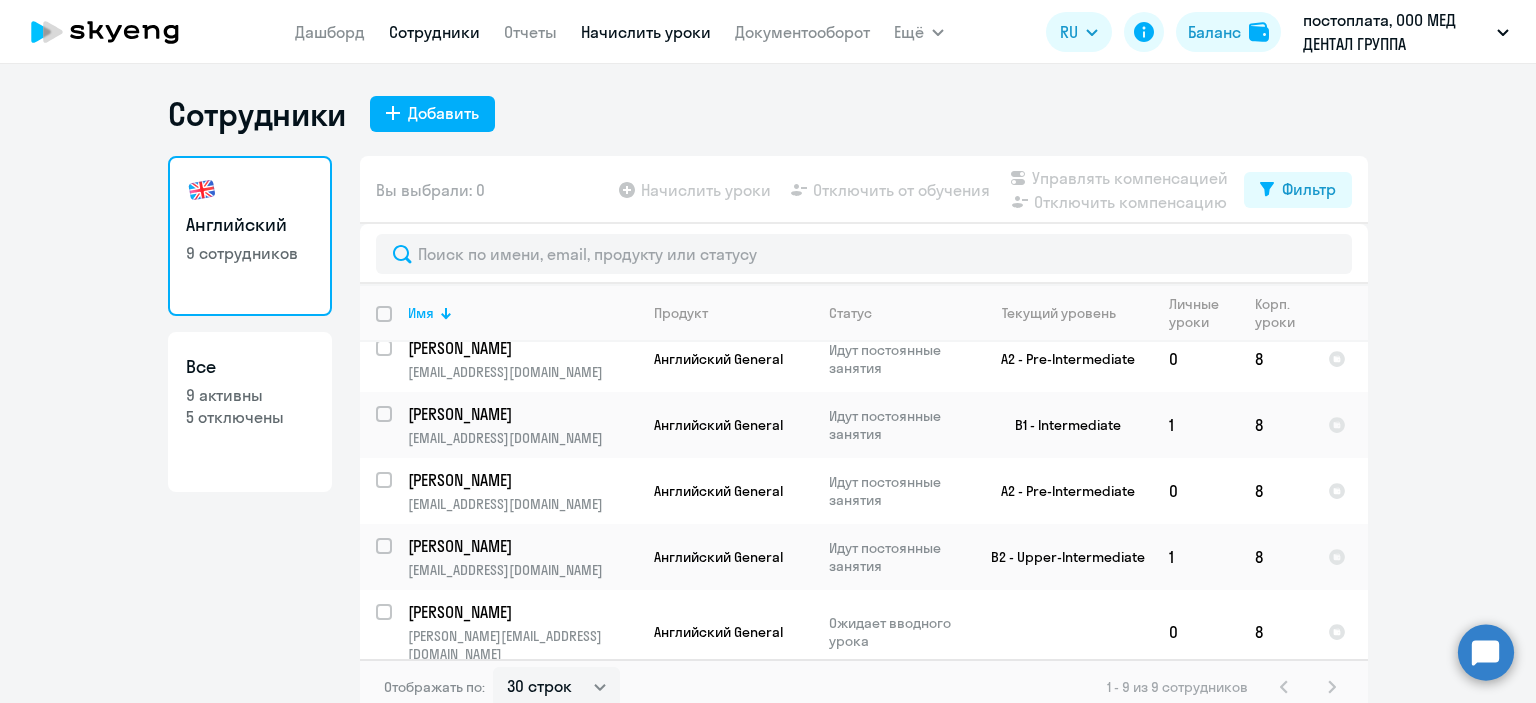 click on "Начислить уроки" at bounding box center (646, 32) 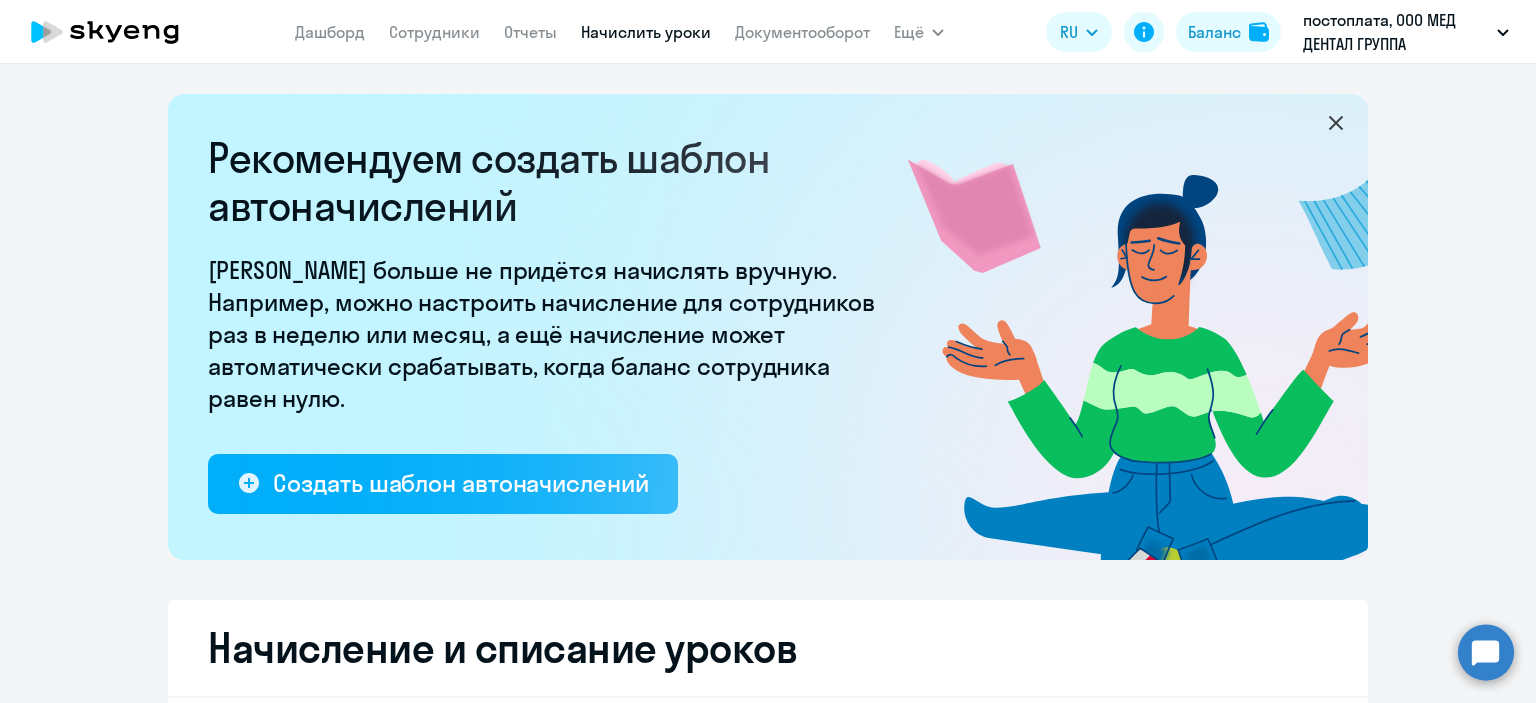 select on "10" 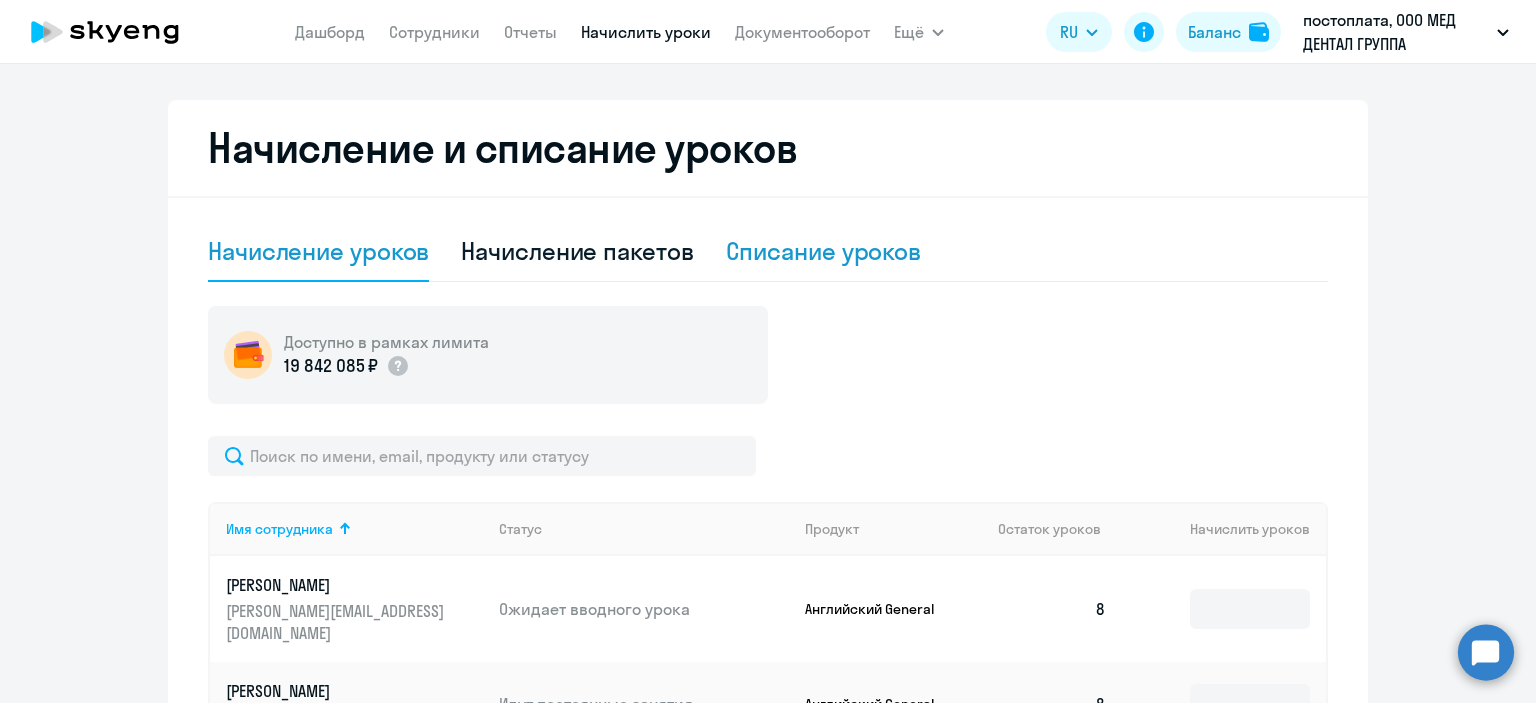 click on "Списание уроков" 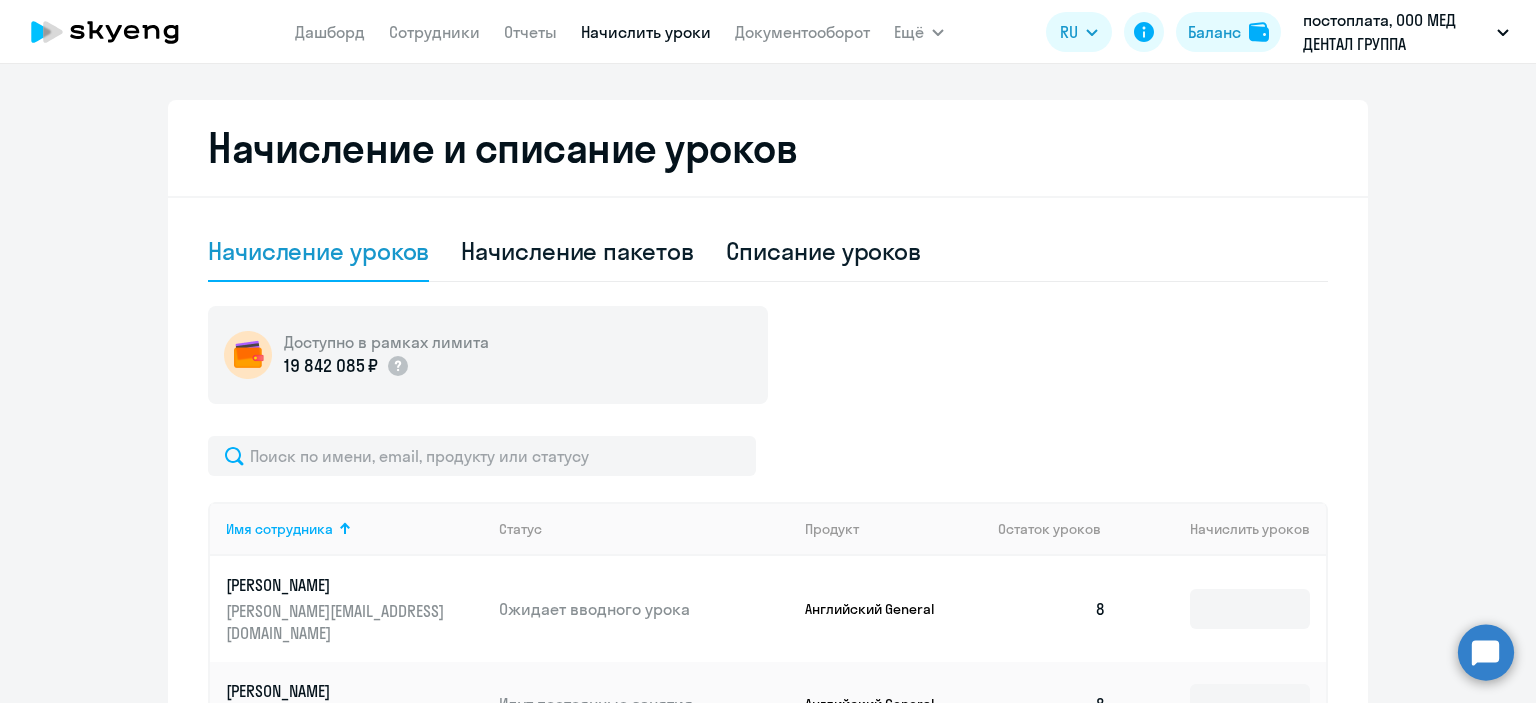 select on "10" 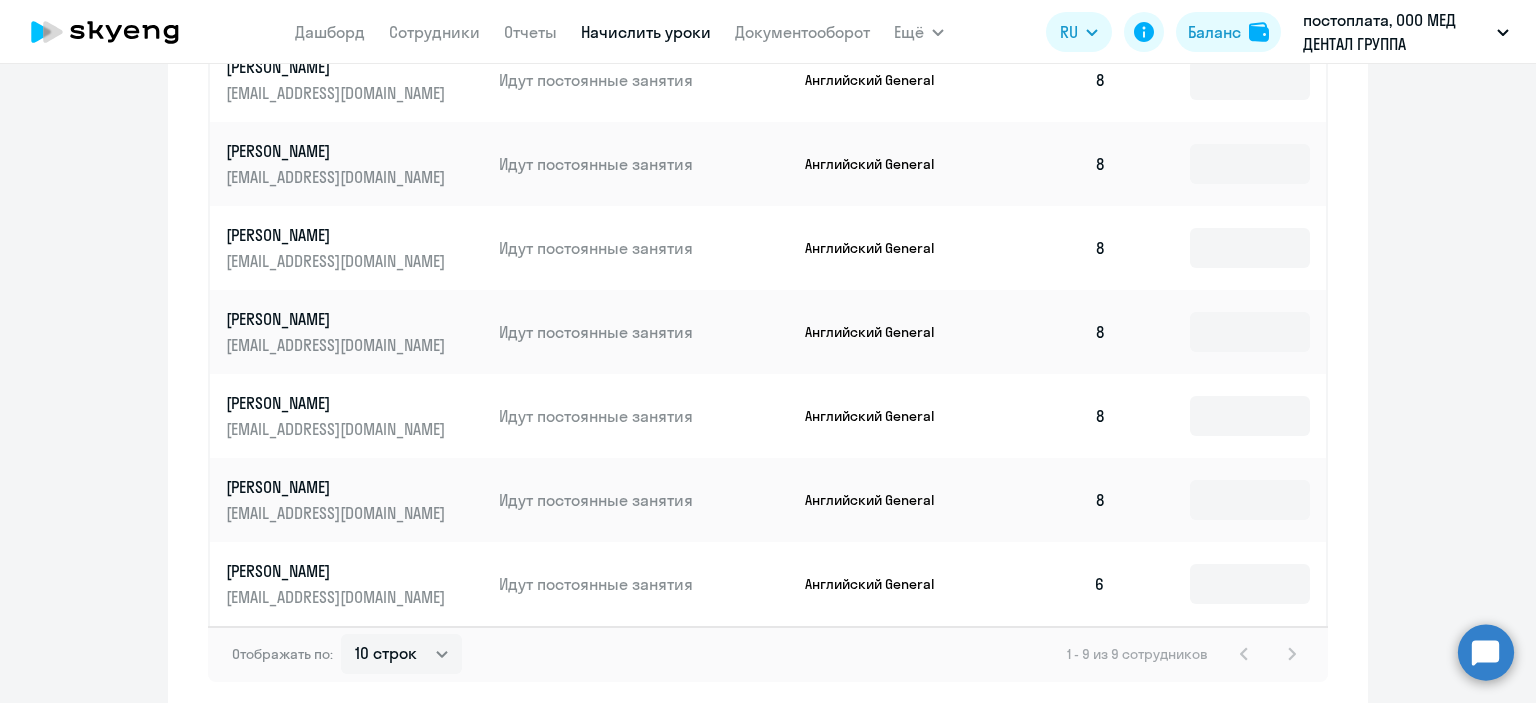 scroll, scrollTop: 1147, scrollLeft: 0, axis: vertical 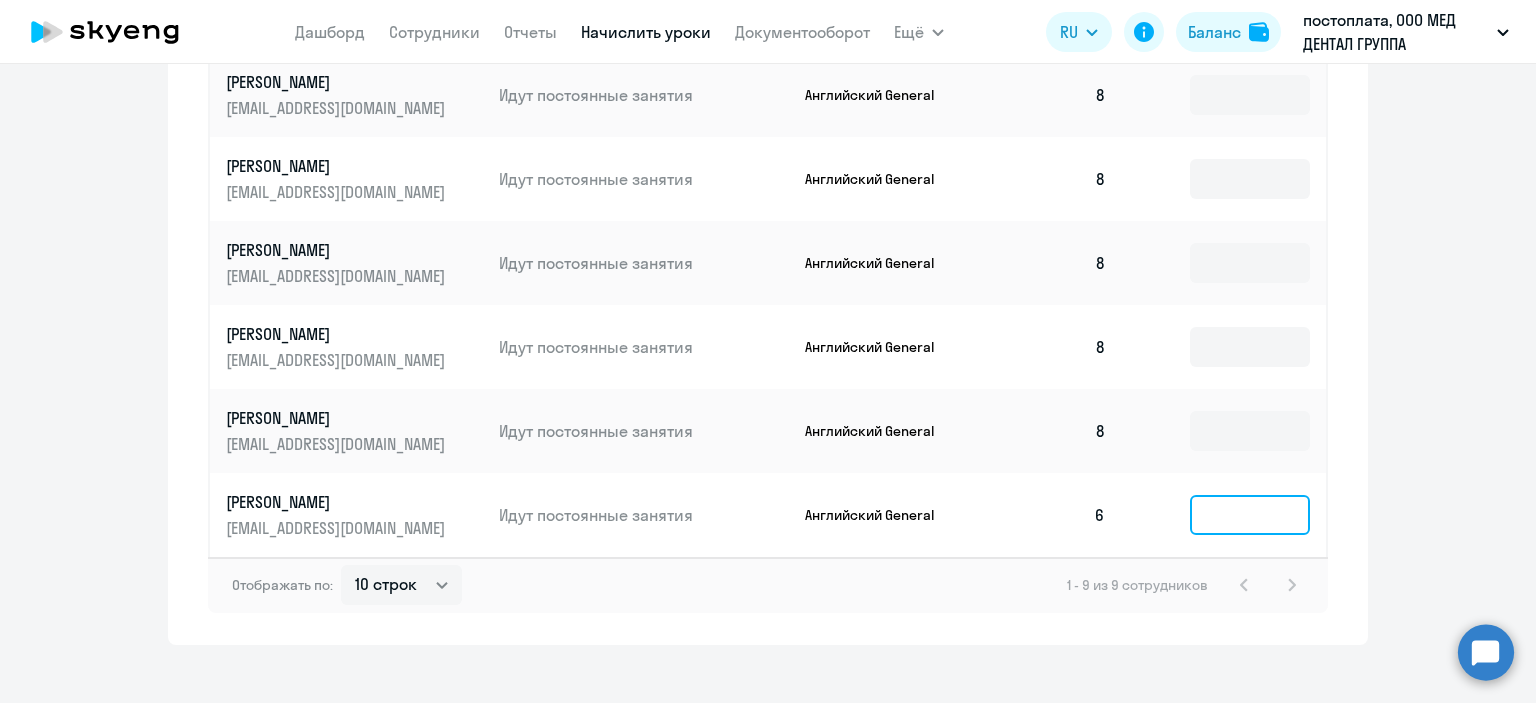 click 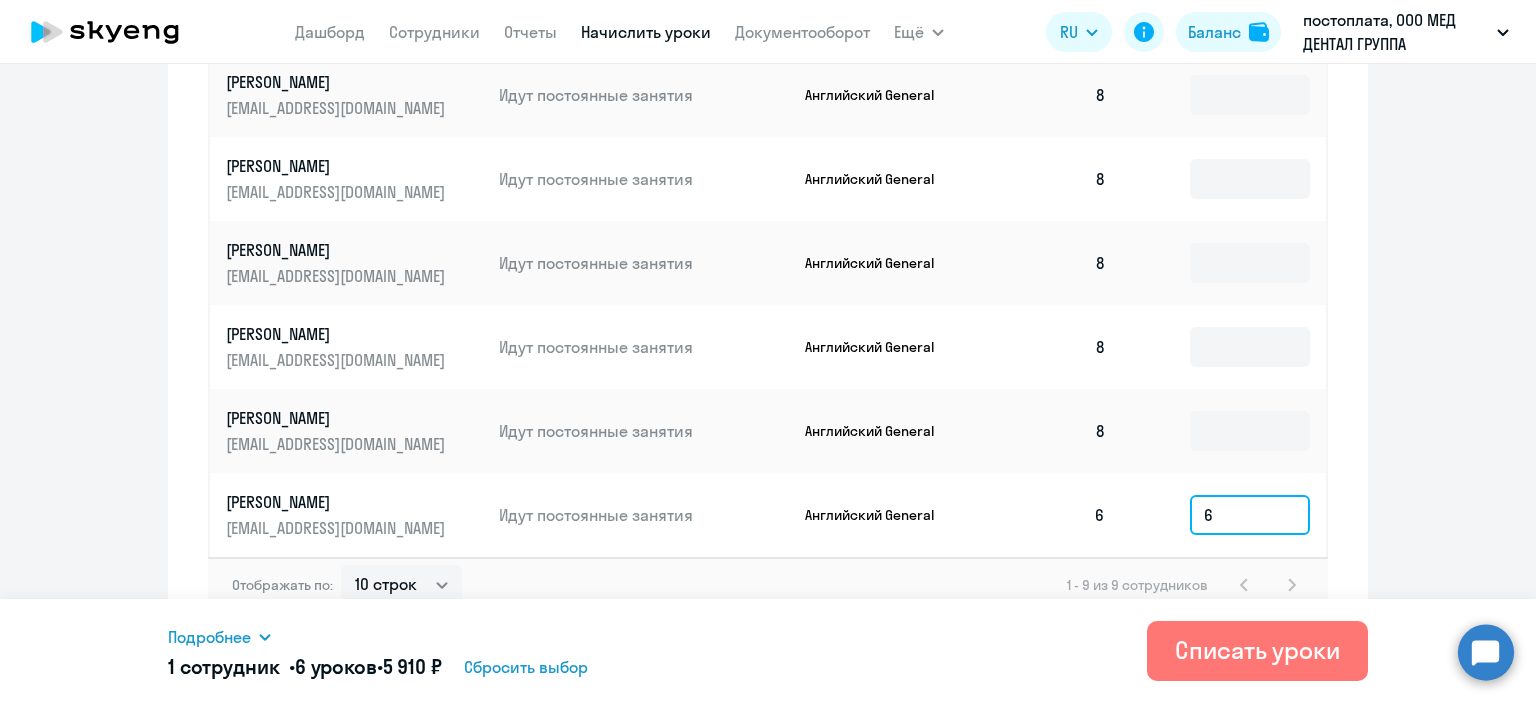 type on "6" 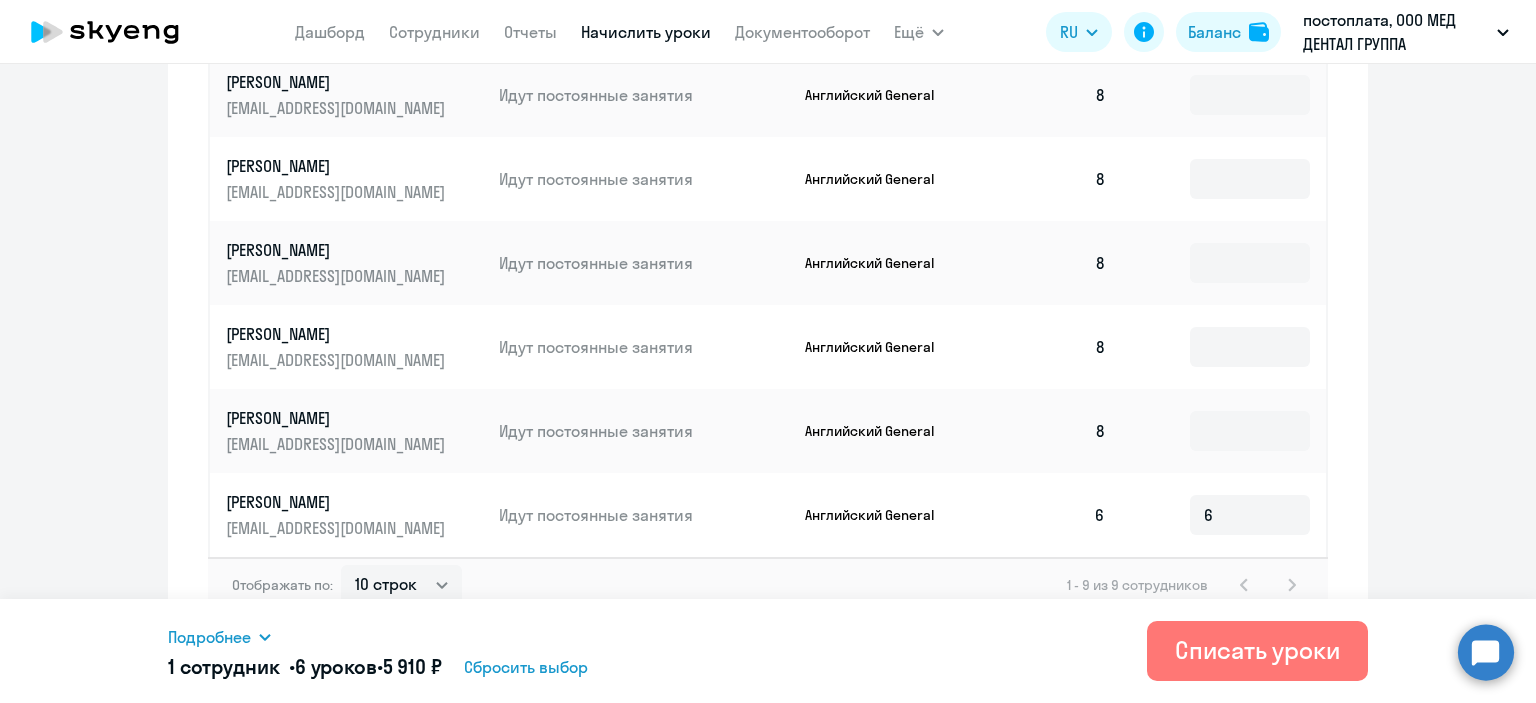 click on "Рекомендуем создать шаблон автоначислений Уроки больше не придётся начислять вручную. Например, можно настроить начисление для сотрудников раз в неделю или месяц, а ещё начисление может автоматически срабатывать, когда баланс сотрудника равен нулю.
Создать шаблон автоначислений
Начисление и списание уроков Начисление уроков Начисление пакетов Списание уроков
Имя сотрудника   Статус   Продукт   Остаток уроков   Списать уроков   8   8   8   8   8" 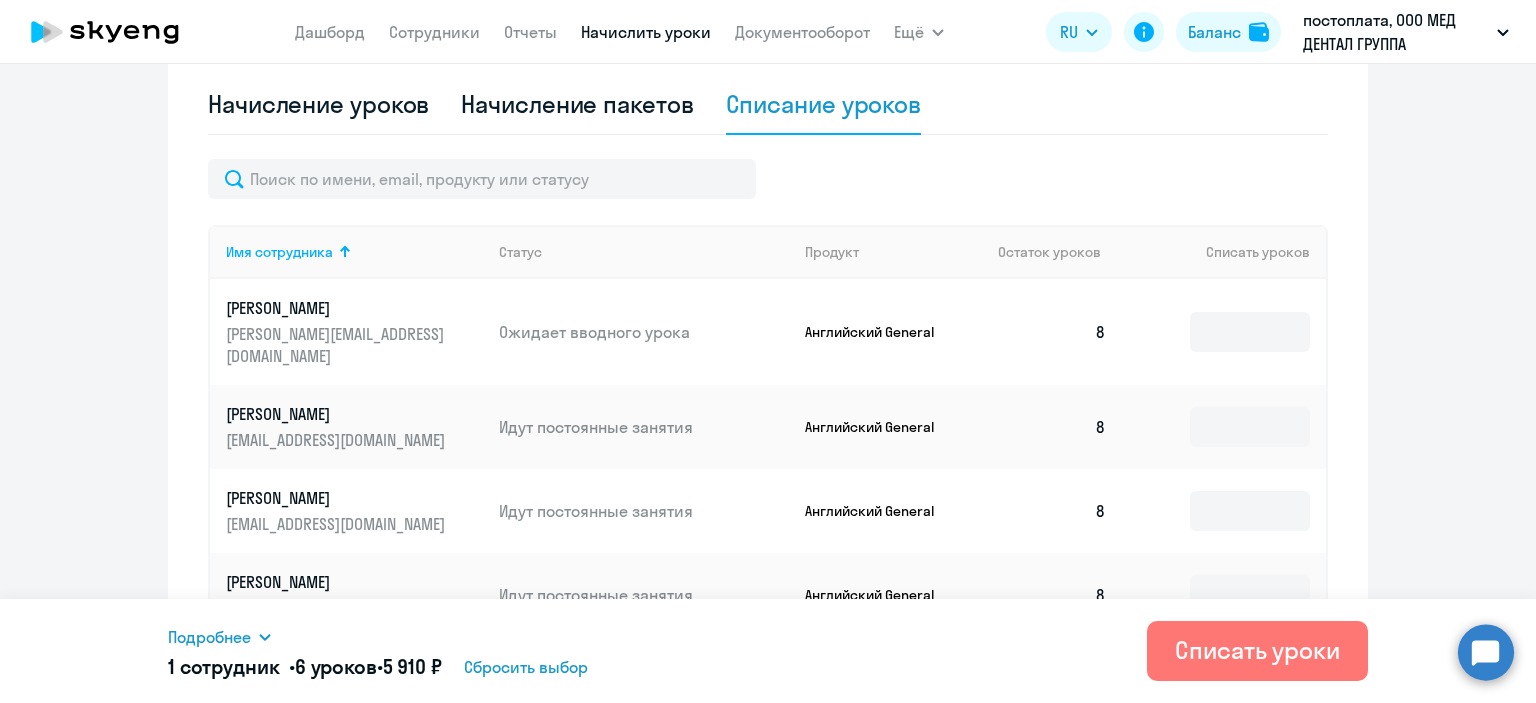 scroll, scrollTop: 1147, scrollLeft: 0, axis: vertical 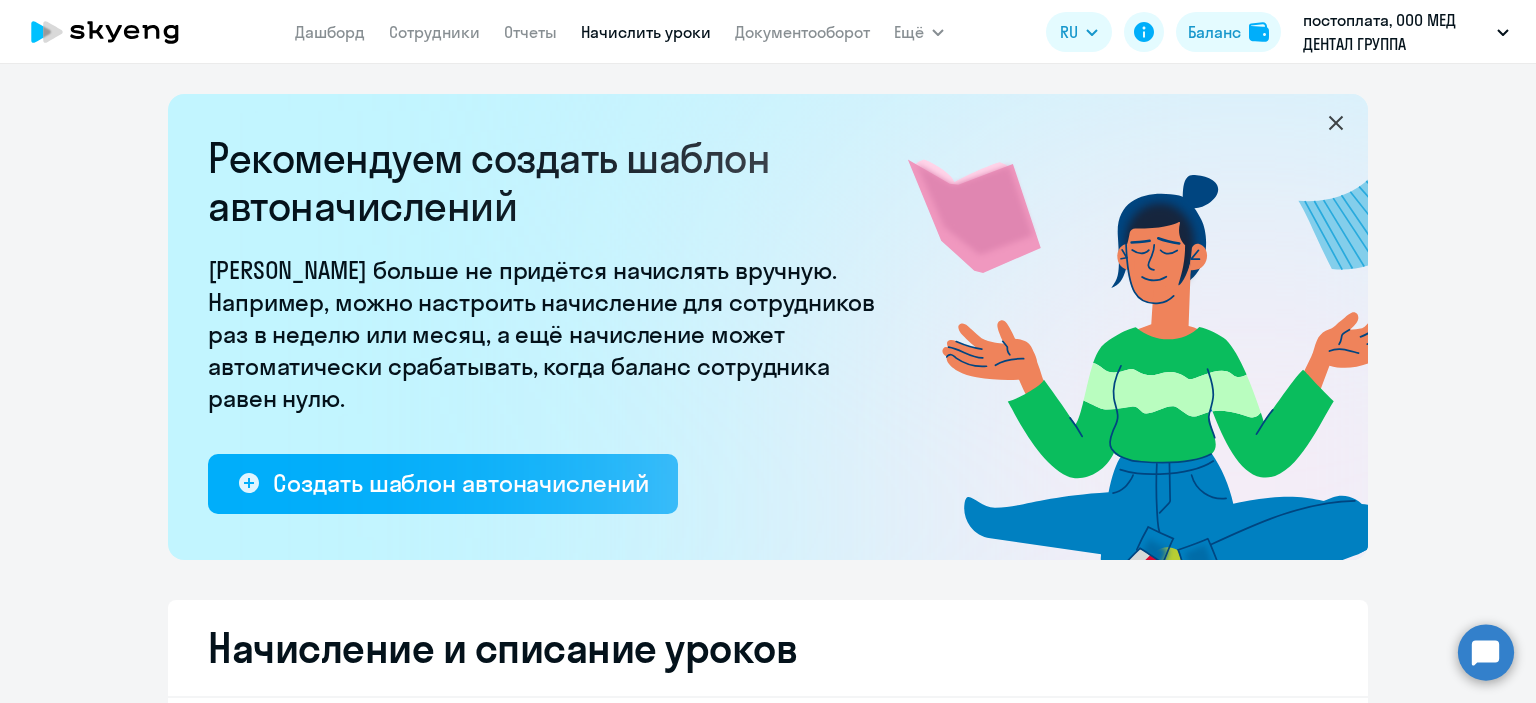 select on "10" 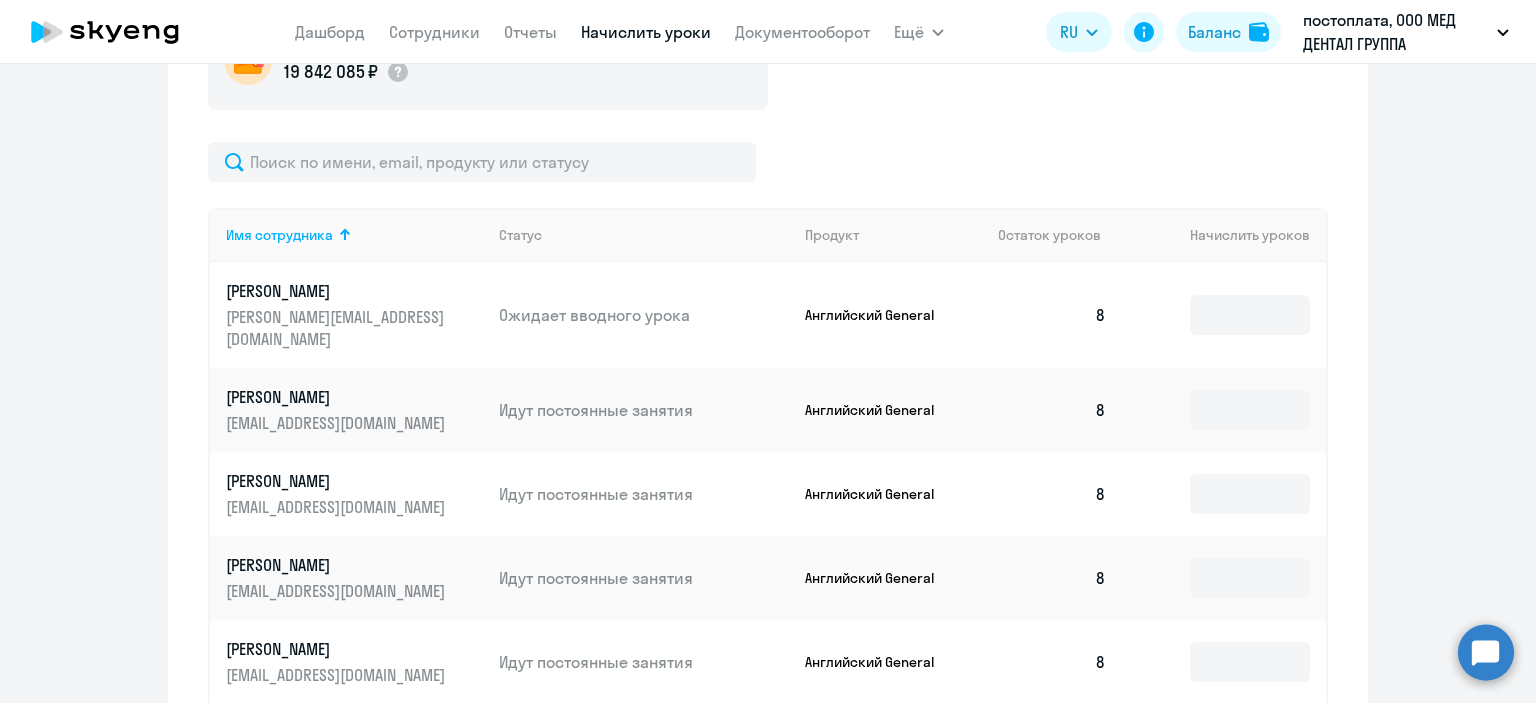 scroll, scrollTop: 800, scrollLeft: 0, axis: vertical 